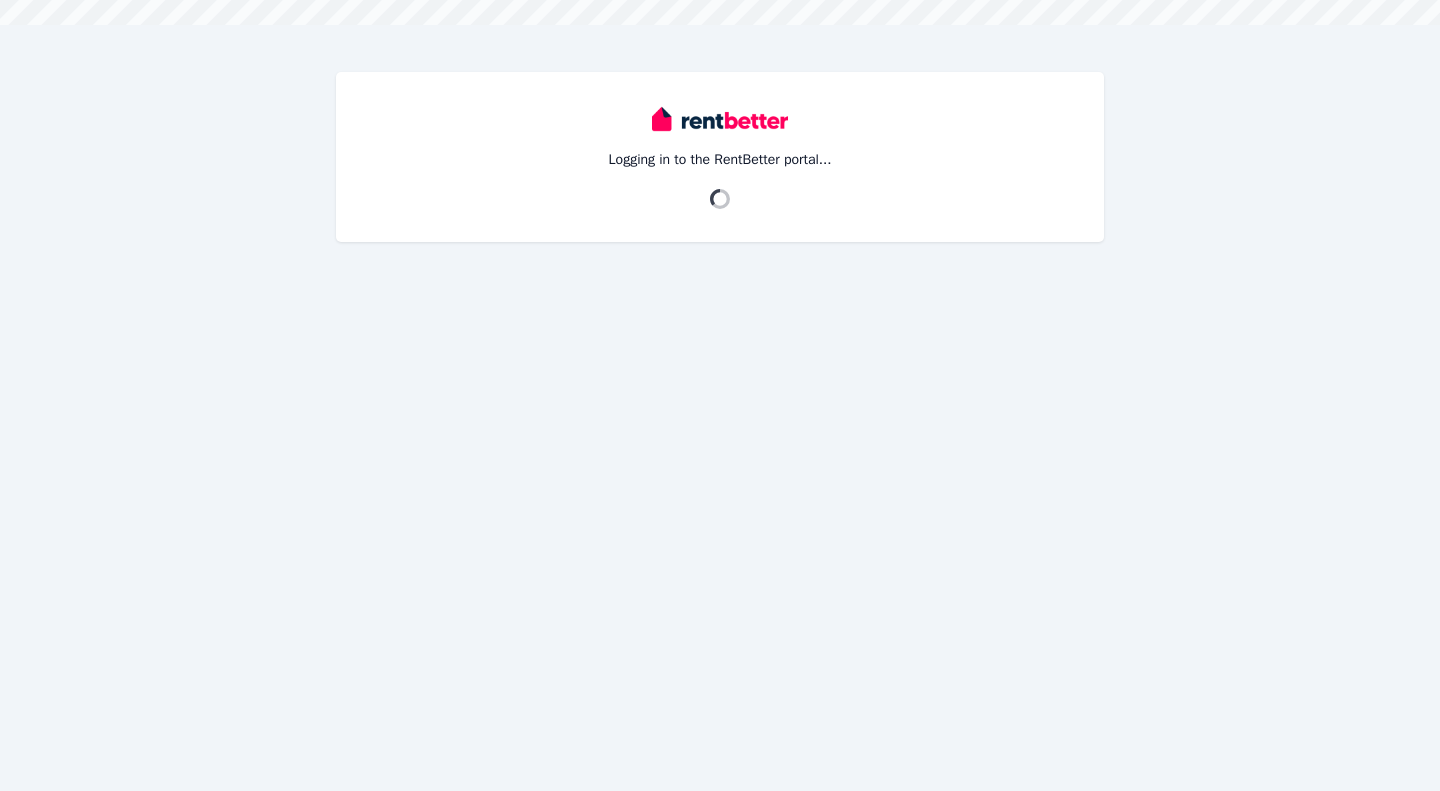 scroll, scrollTop: 0, scrollLeft: 0, axis: both 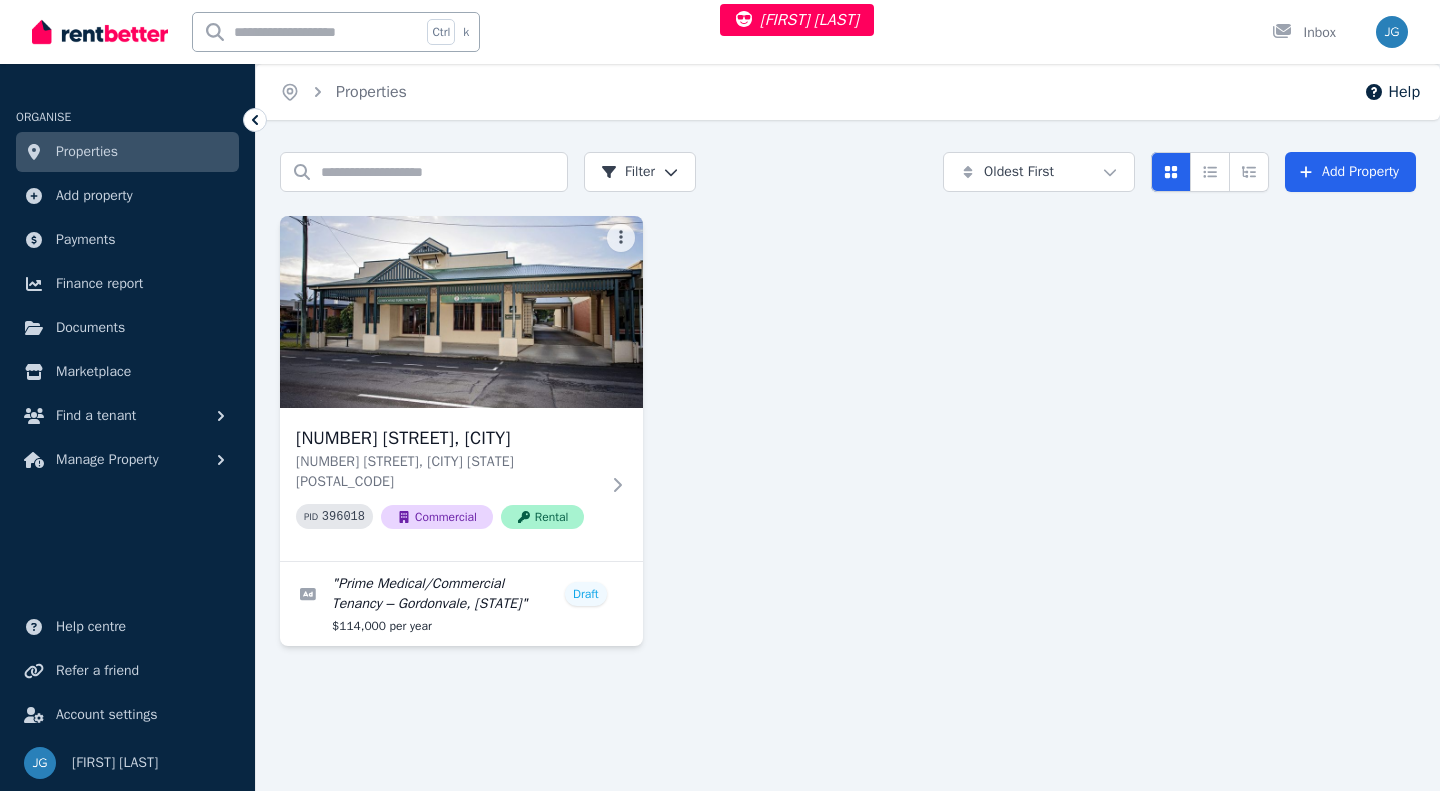 click on "Account settings" at bounding box center (107, 715) 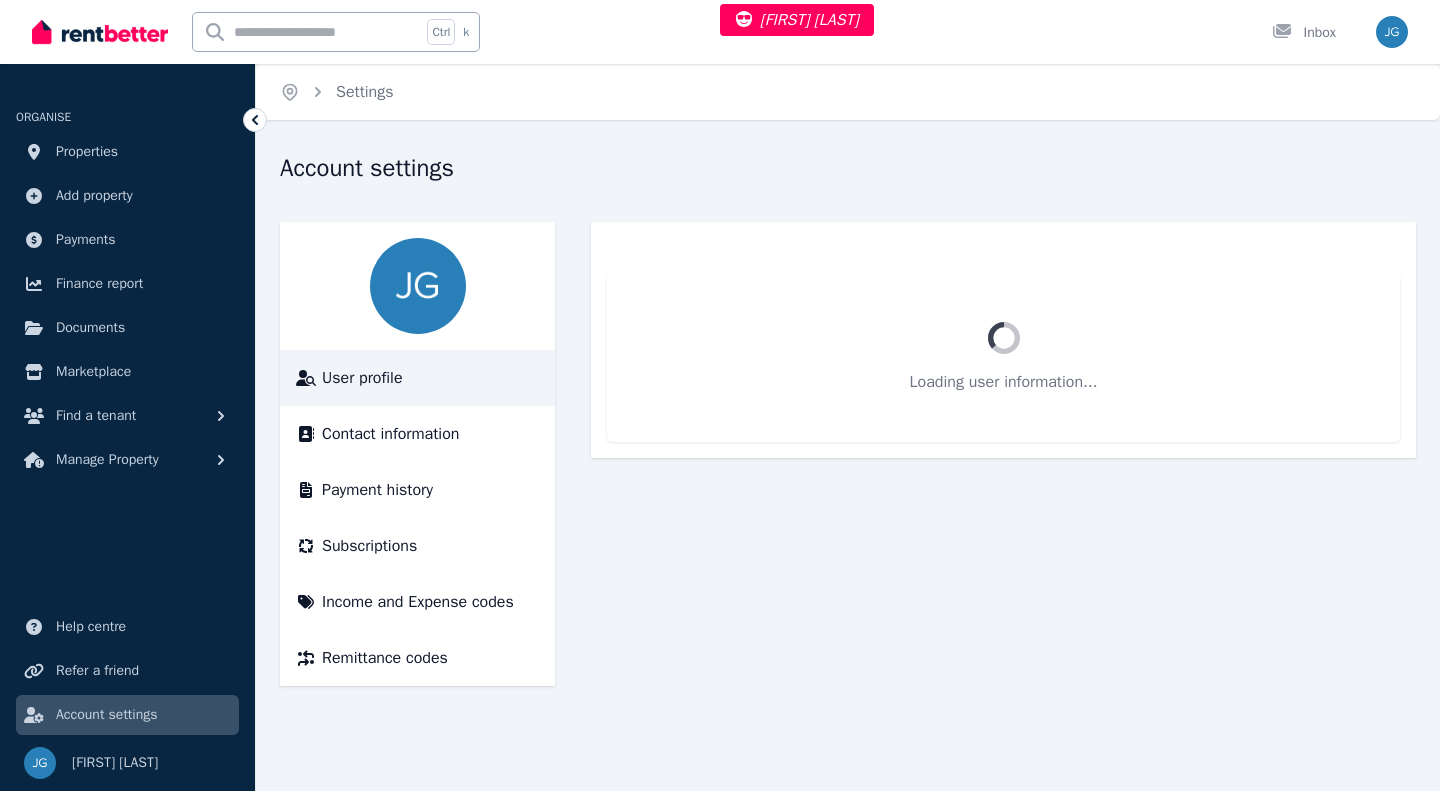click on "Open main menu Ctrl k Inbox Open user menu ORGANISE Properties Add property Payments Finance report Documents Marketplace Find a tenant Manage Property Help centre Refer a friend Account settings Your profile Jeremy Goldschmidt Home Settings Account settings User profile Contact information Payment history Subscriptions Income and Expense codes Remittance codes Loading user information..." at bounding box center (720, 395) 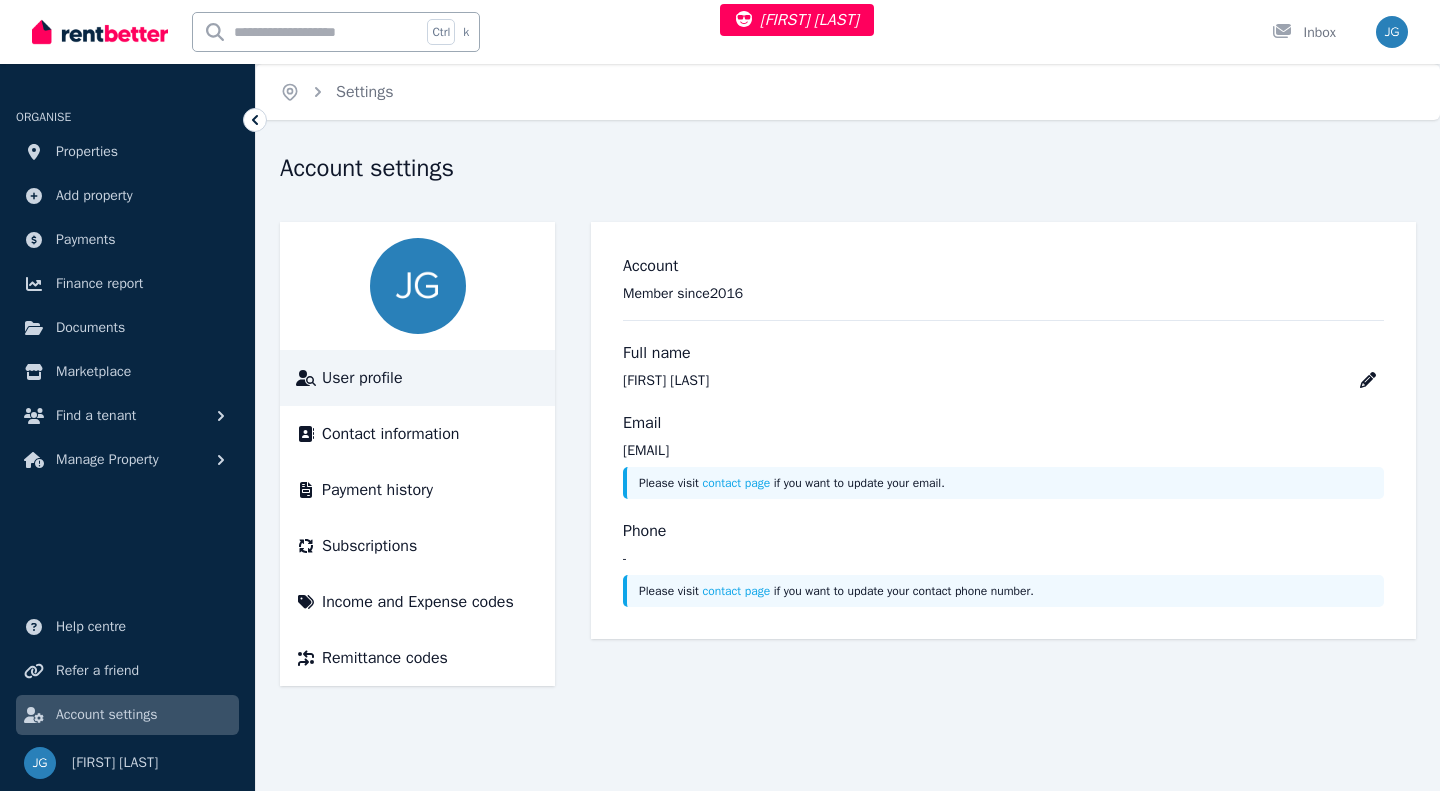 click on "Contact information" at bounding box center (390, 434) 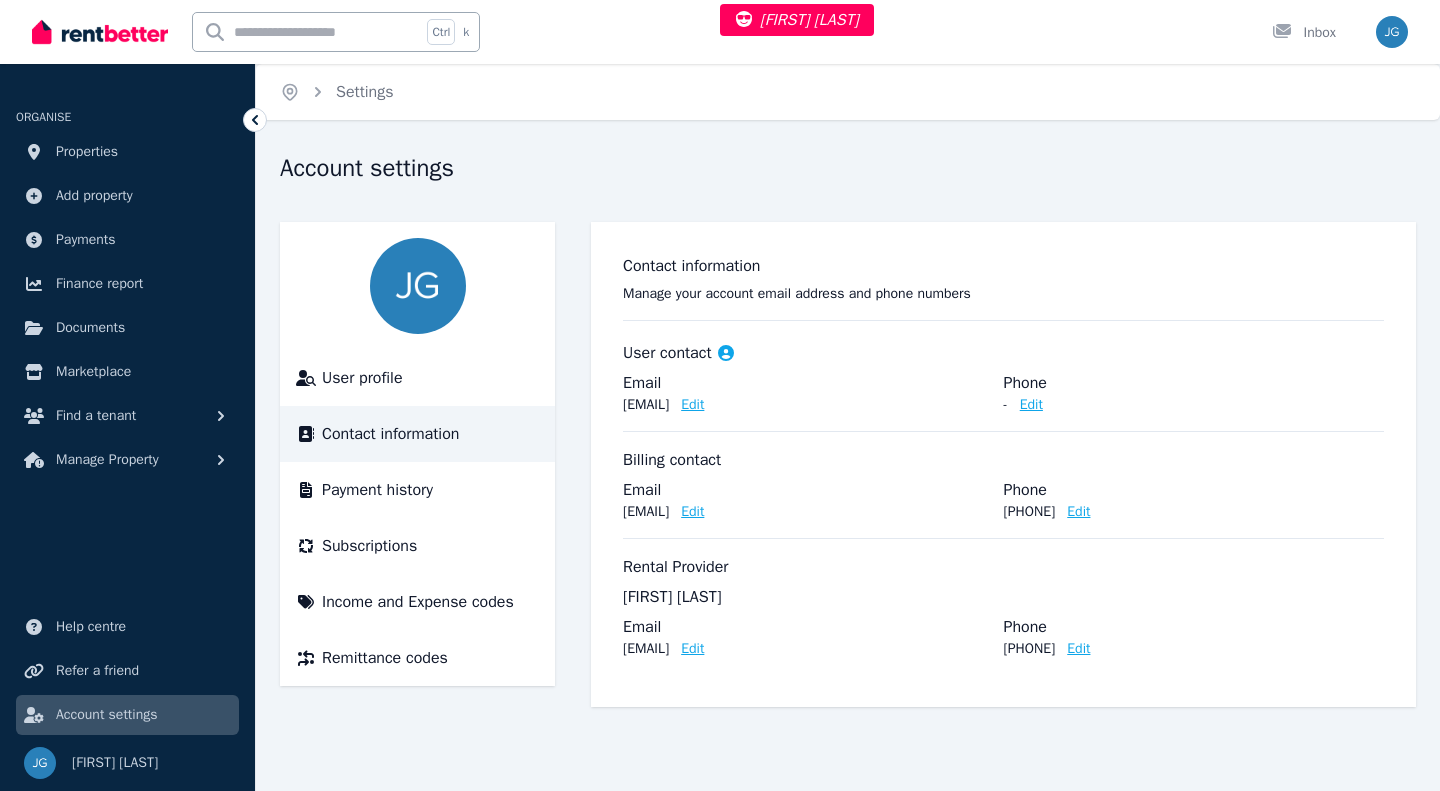 click on "Edit" at bounding box center (692, 405) 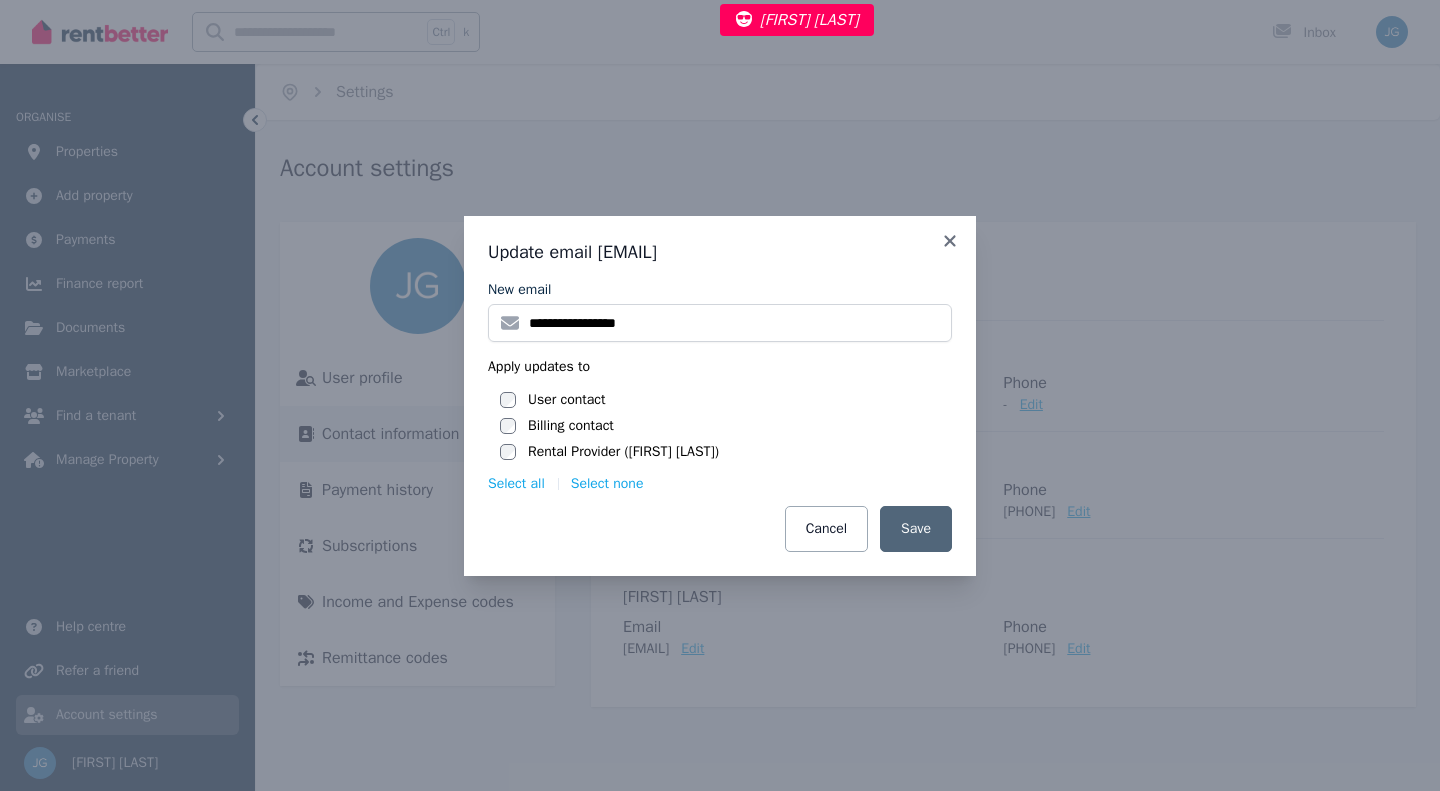 click 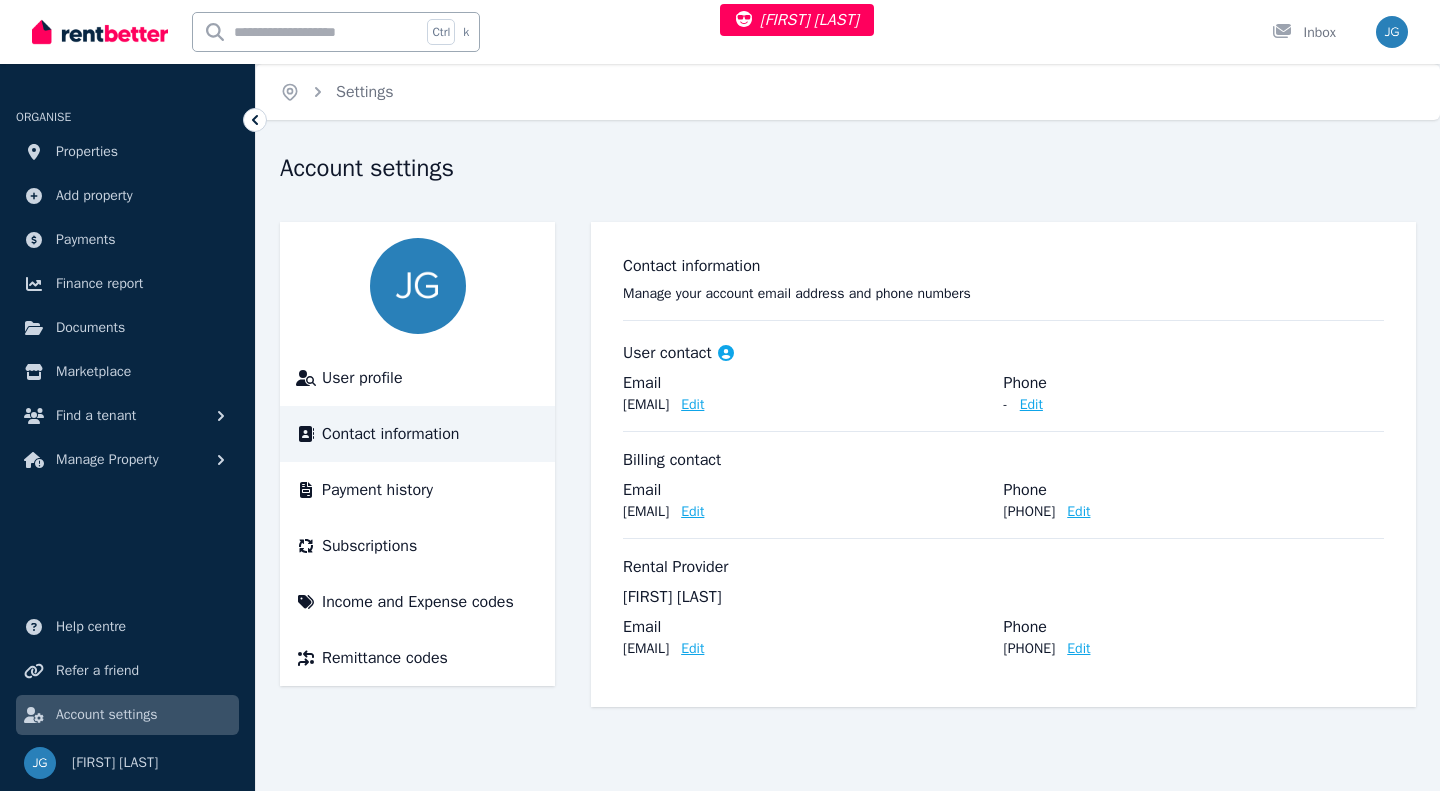 click on "Payment history" at bounding box center (377, 490) 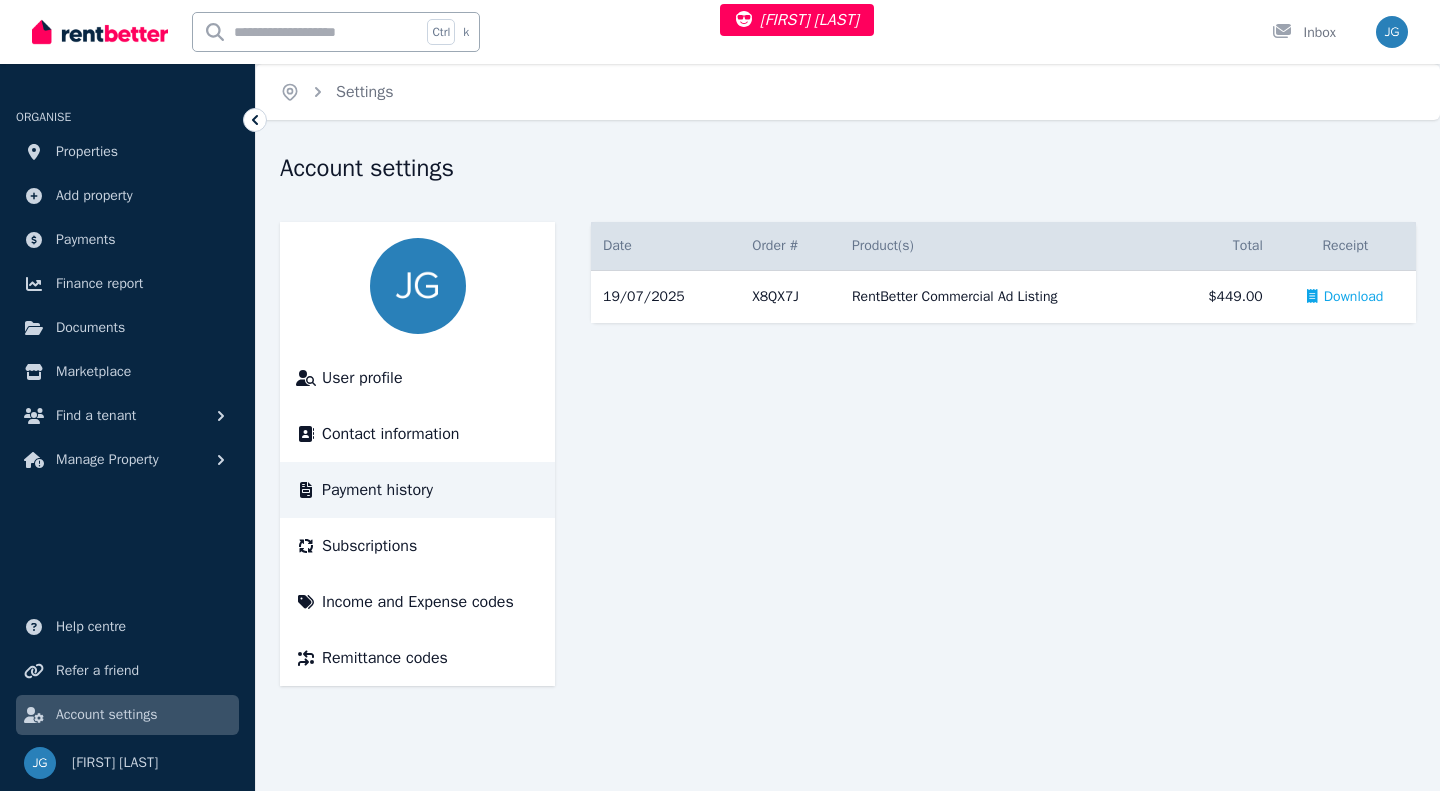 click on "Download" at bounding box center [1354, 297] 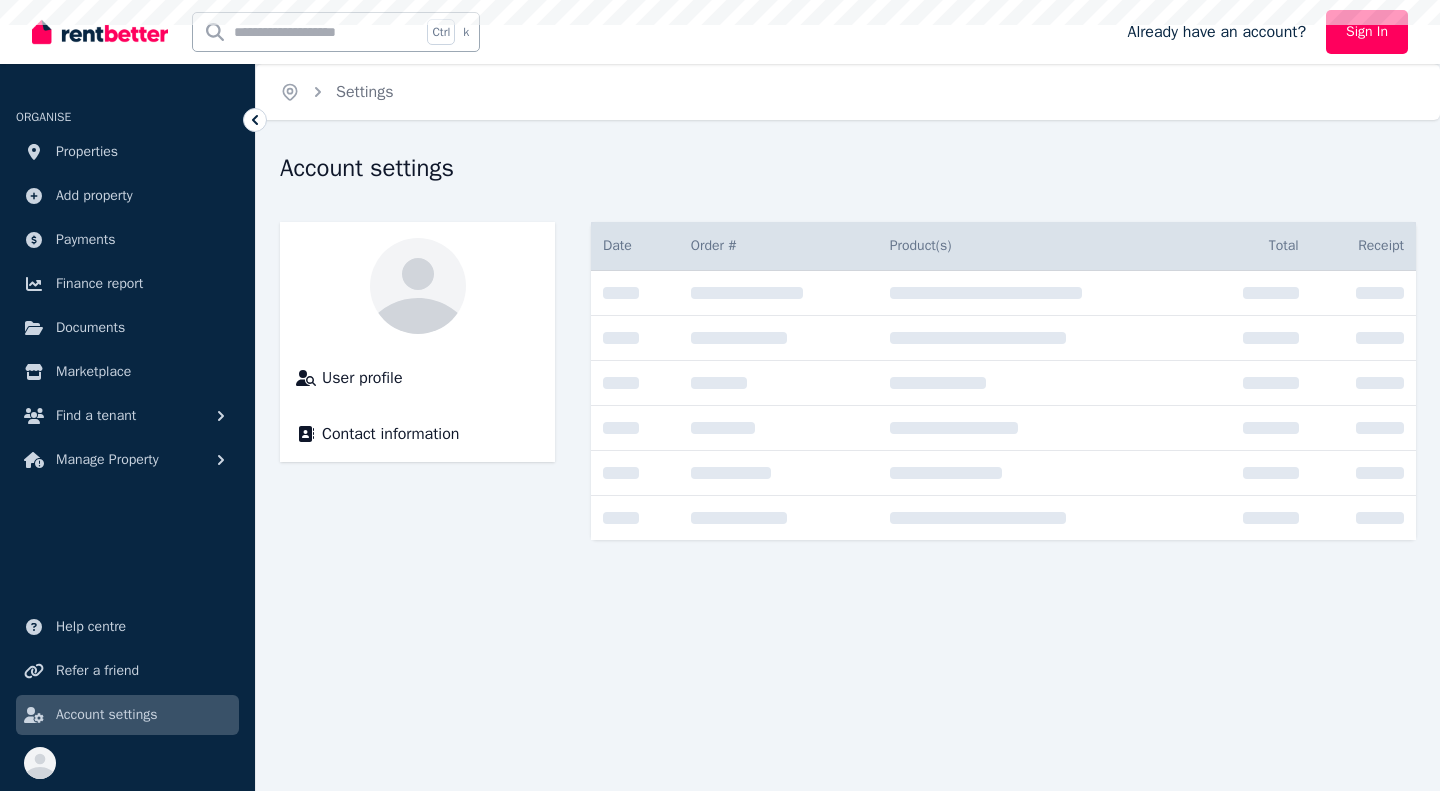 scroll, scrollTop: 0, scrollLeft: 0, axis: both 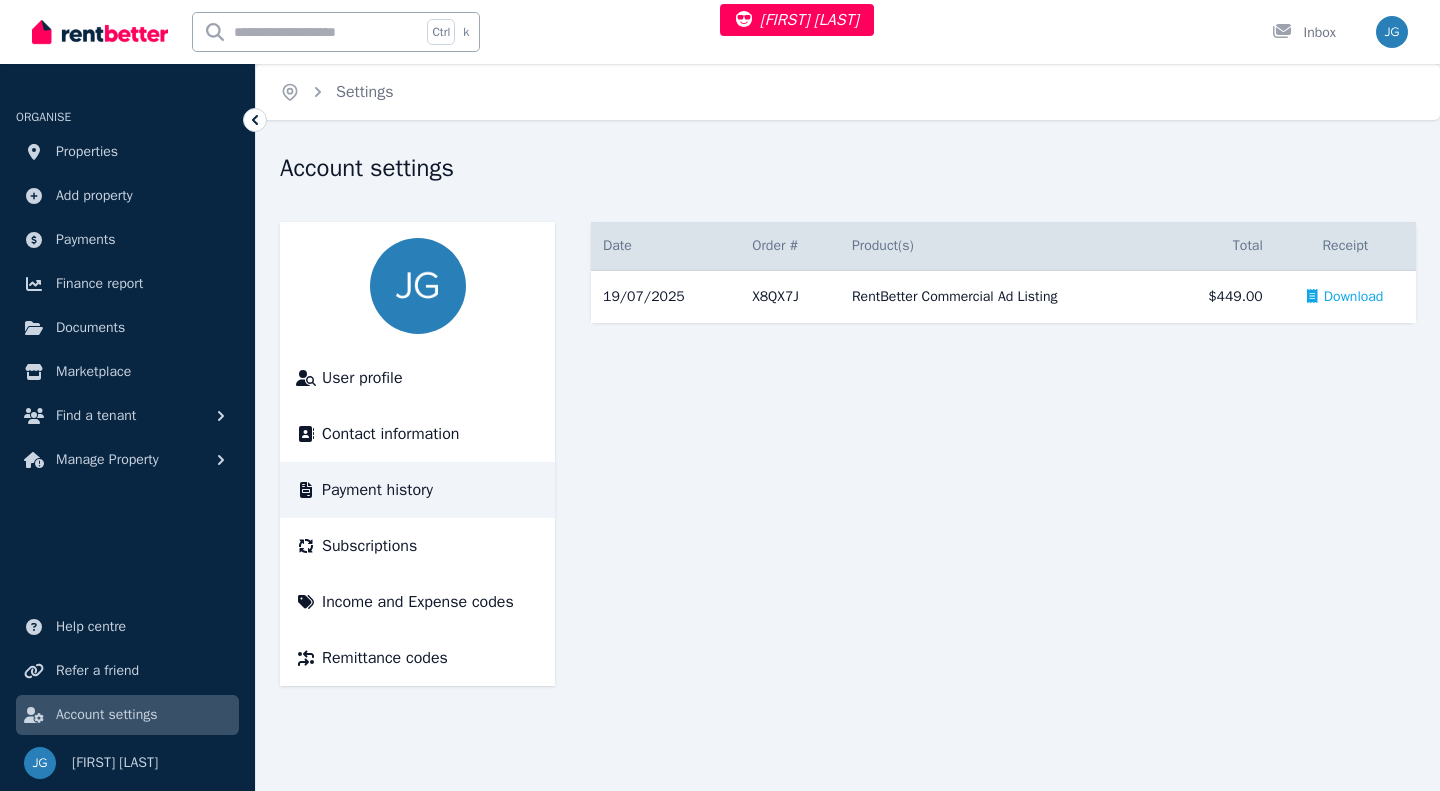 click on "Download" at bounding box center (1354, 297) 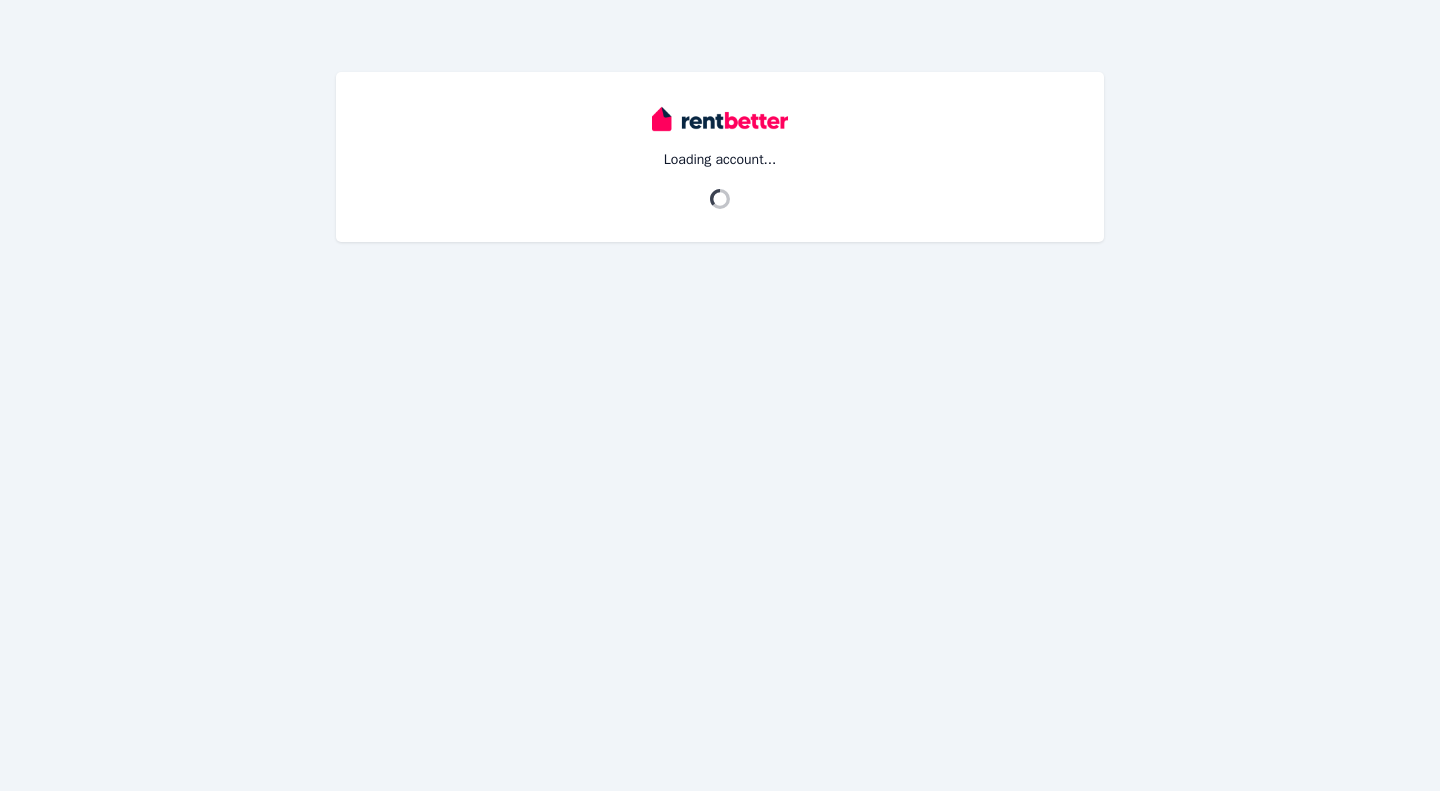 scroll, scrollTop: 0, scrollLeft: 0, axis: both 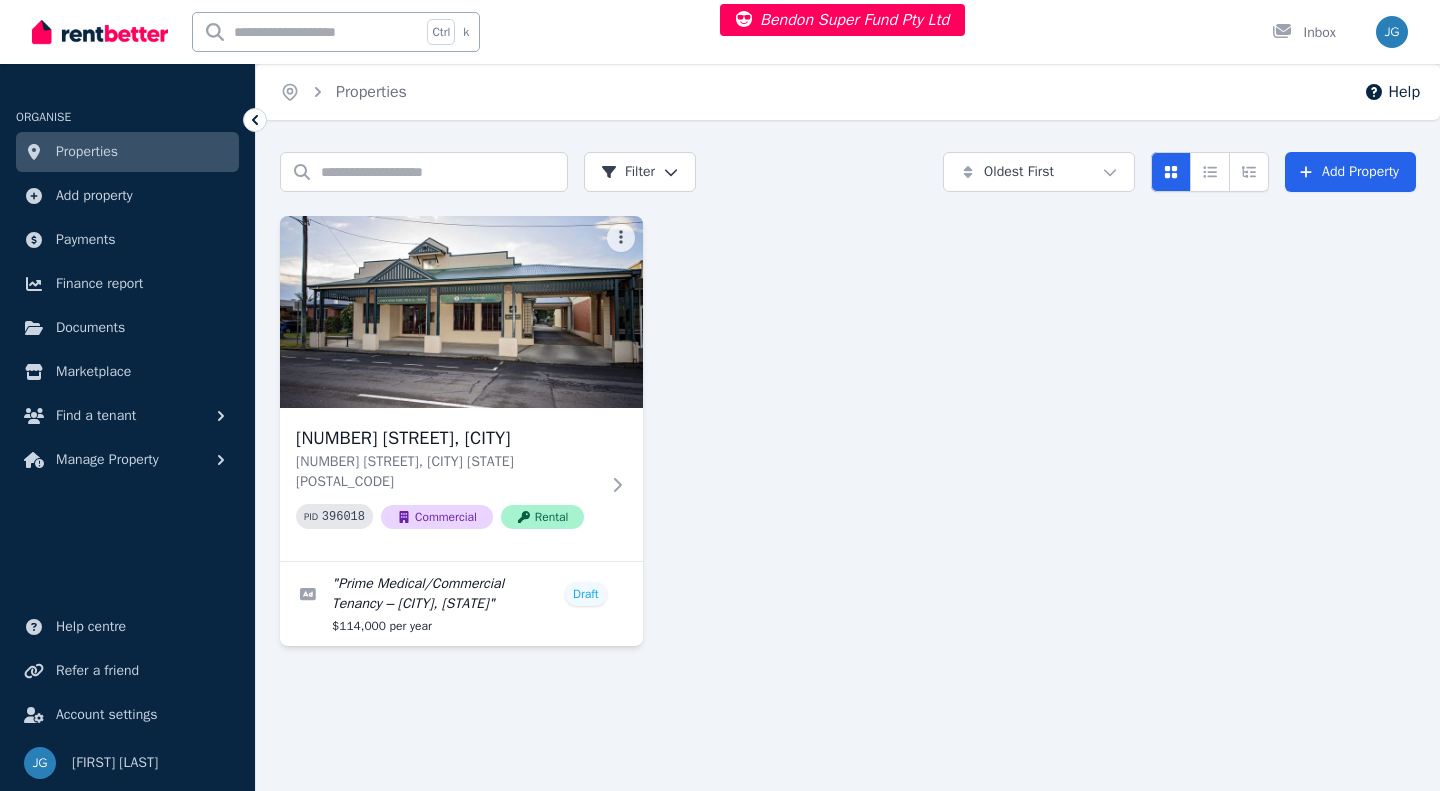 click on "Account settings" at bounding box center (107, 715) 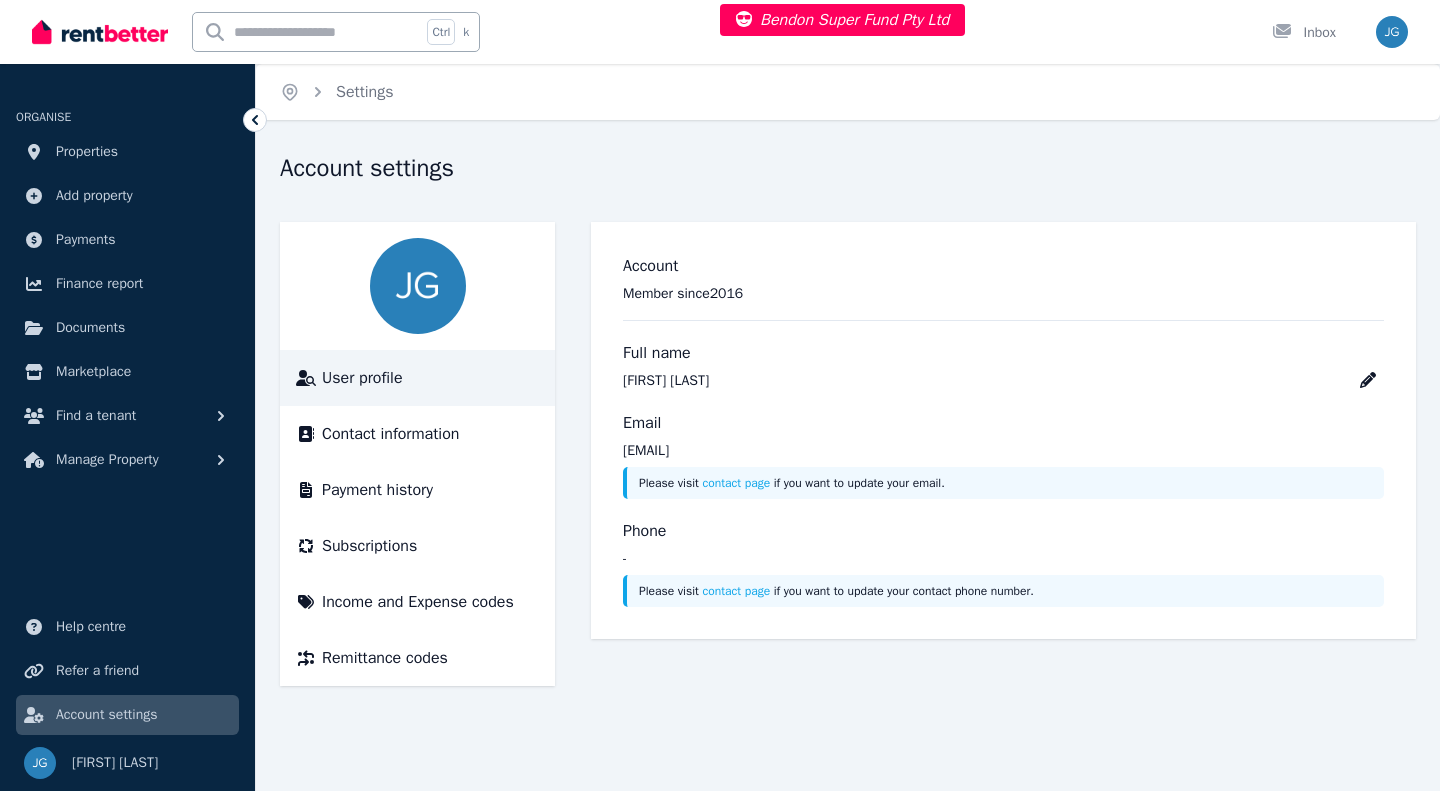 click on "Payment history" at bounding box center (377, 490) 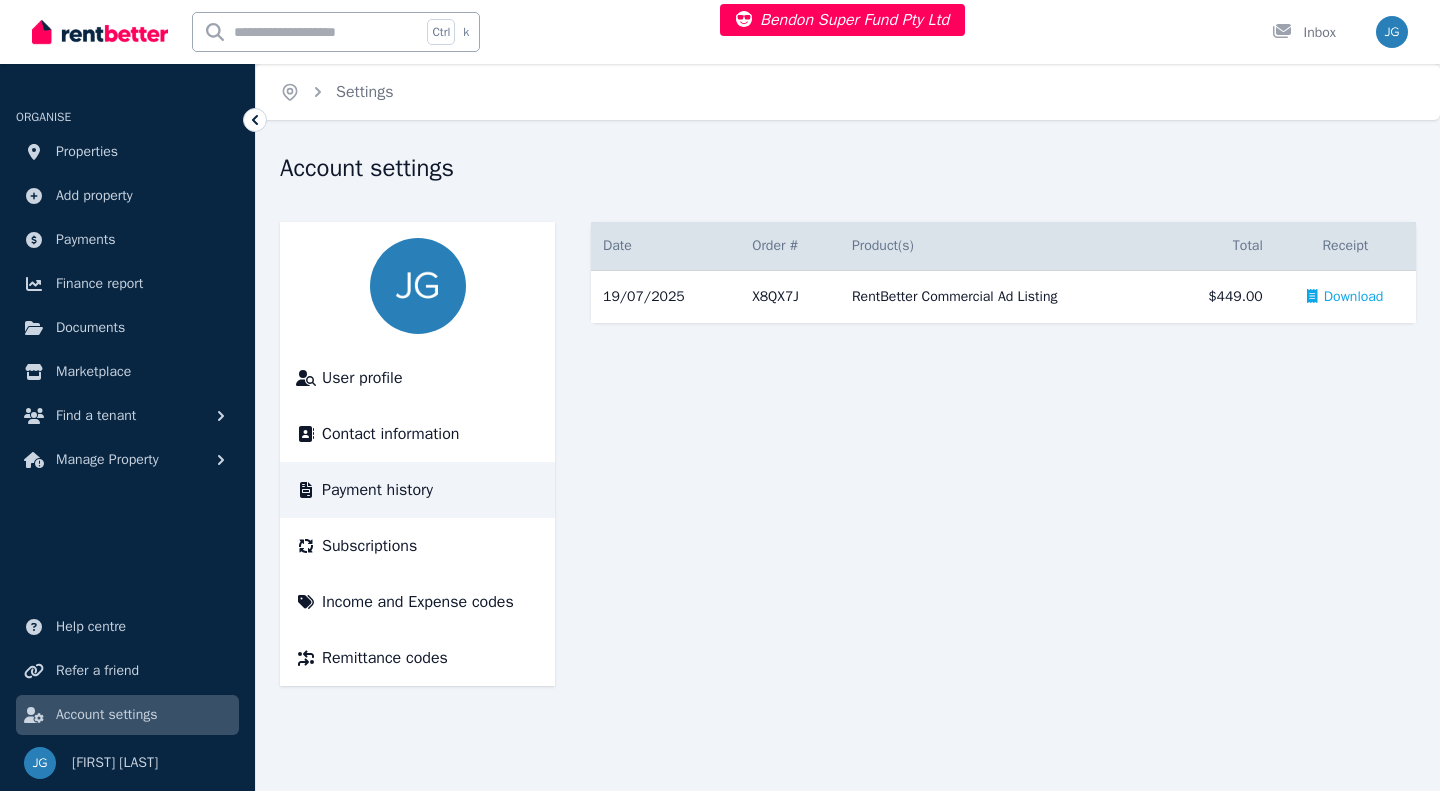 click on "Download" at bounding box center (1354, 297) 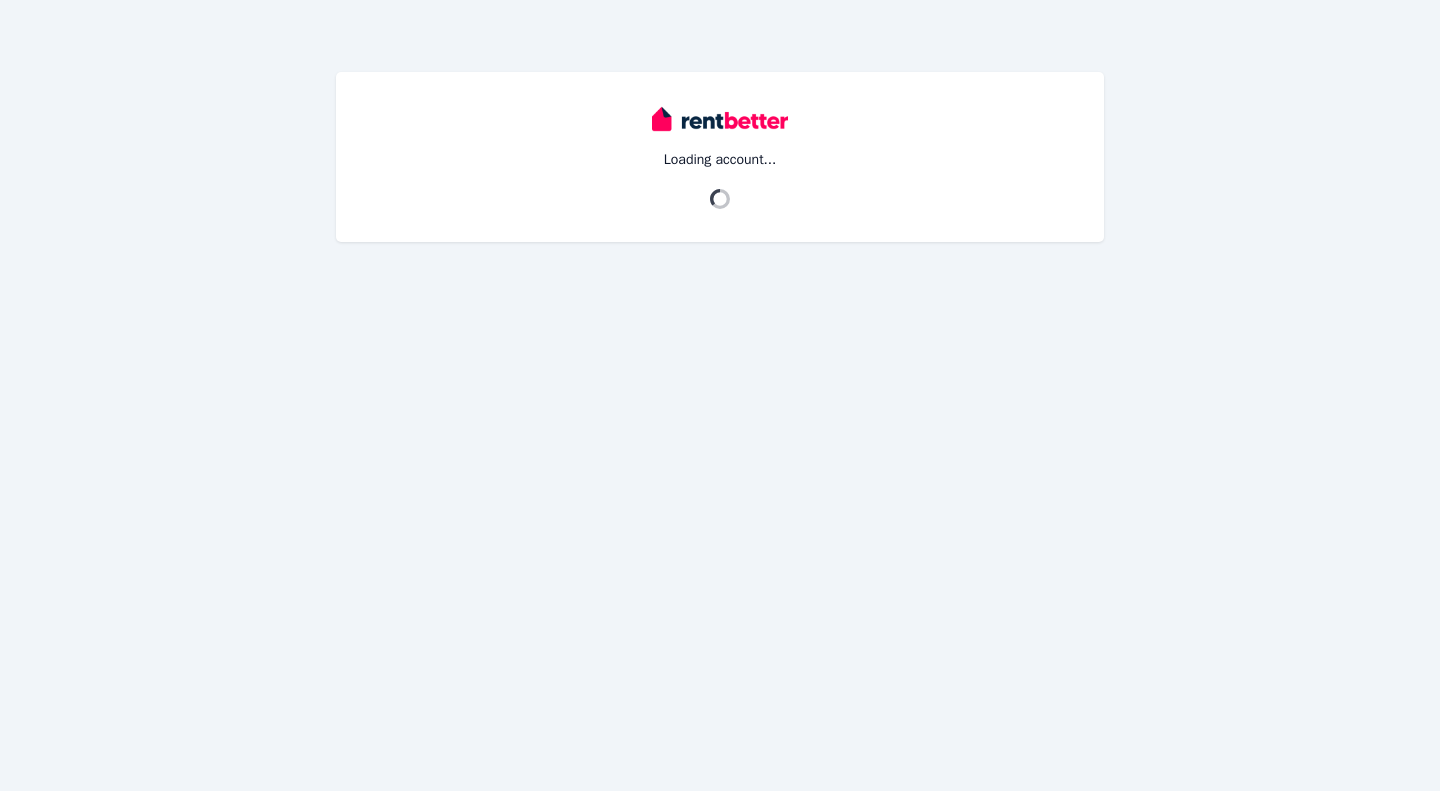 scroll, scrollTop: 0, scrollLeft: 0, axis: both 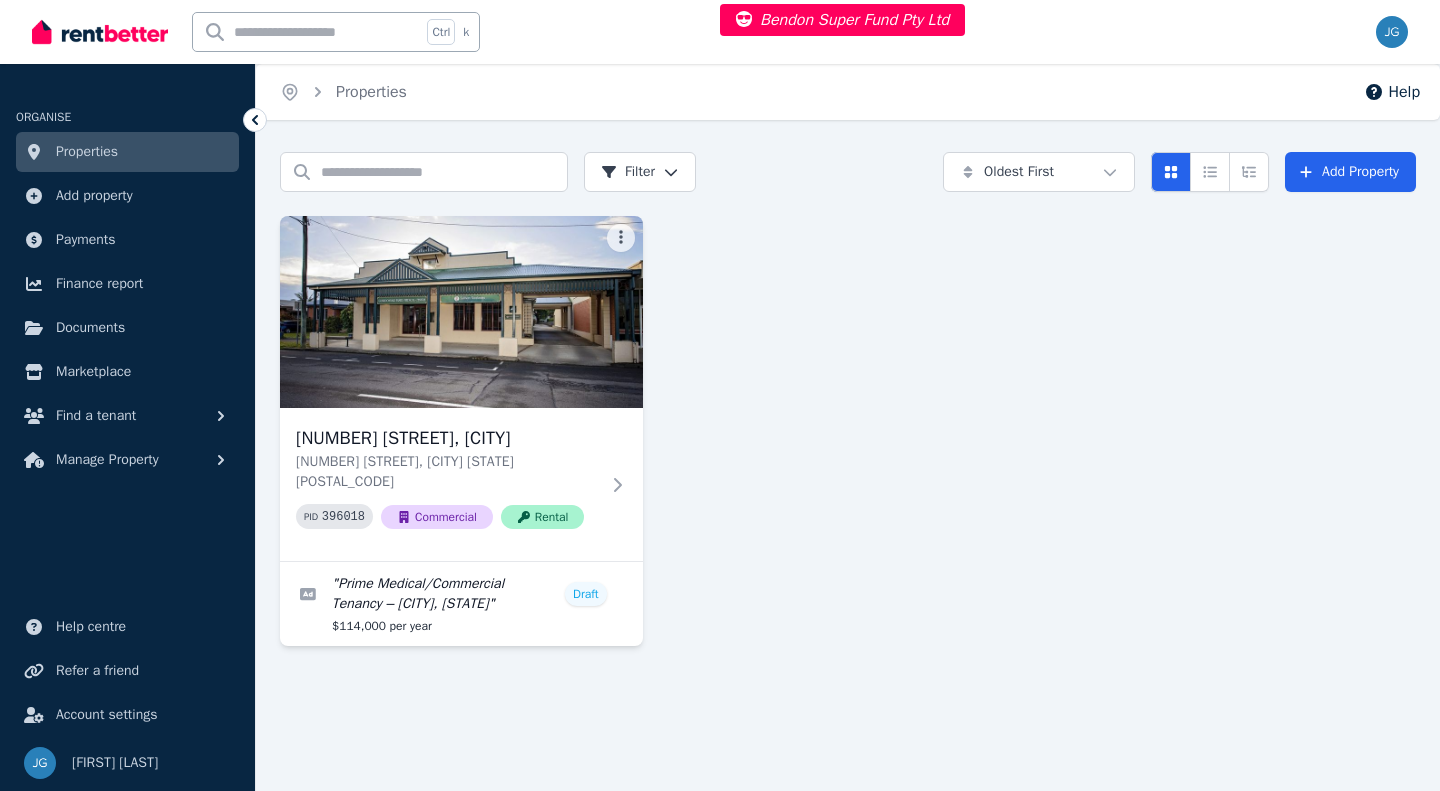 click on "Account settings" at bounding box center [107, 715] 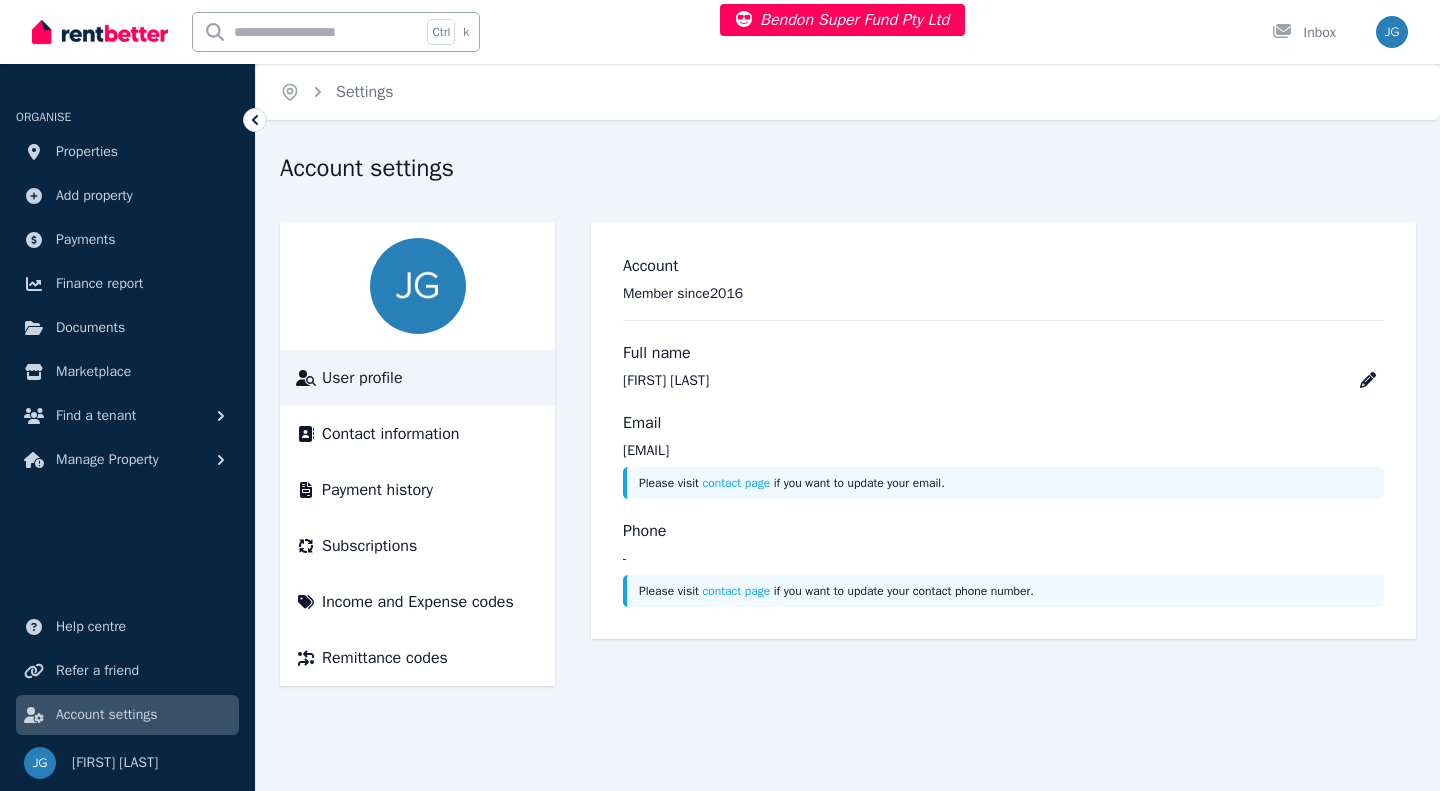 click on "Contact information" at bounding box center [390, 434] 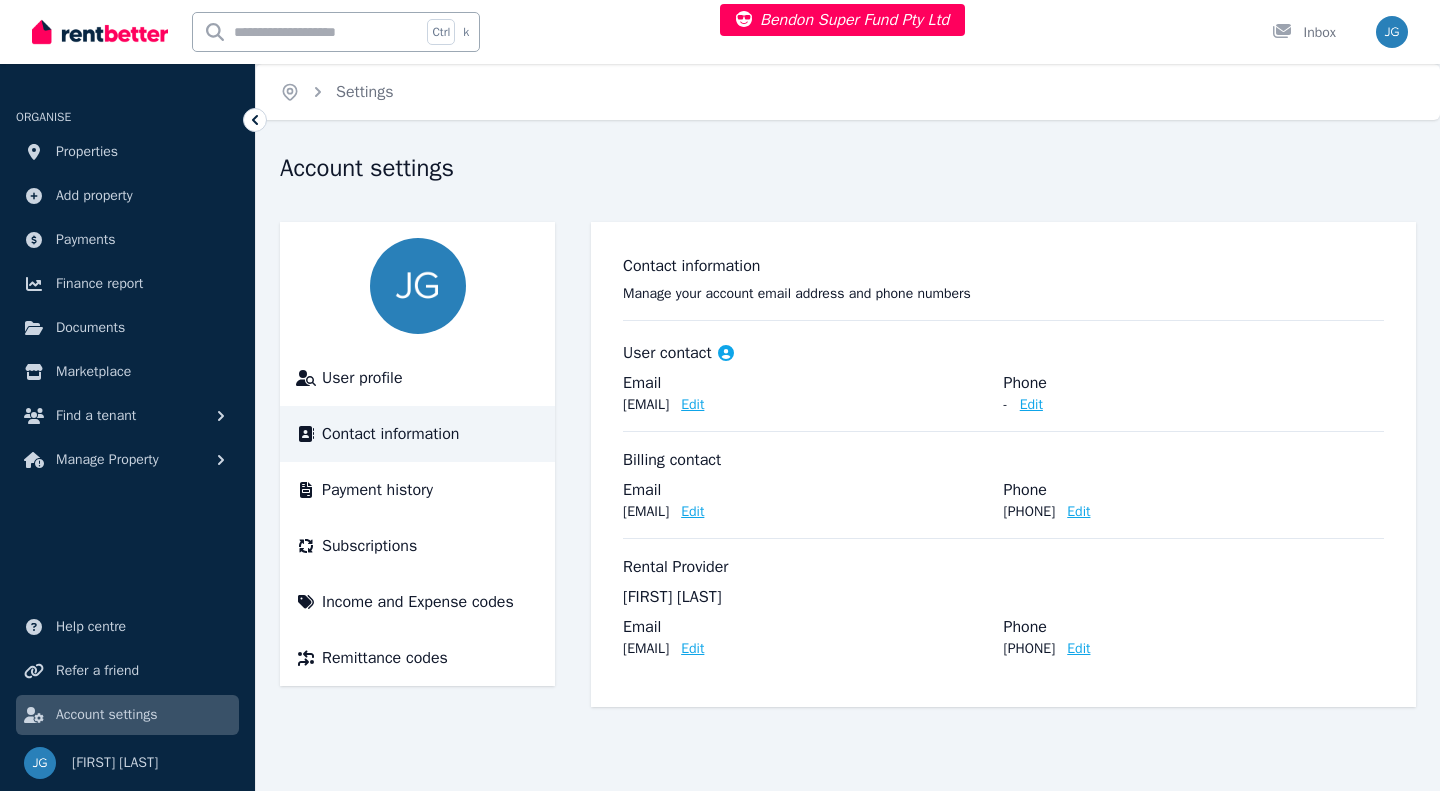 click on "Payment history" at bounding box center (377, 490) 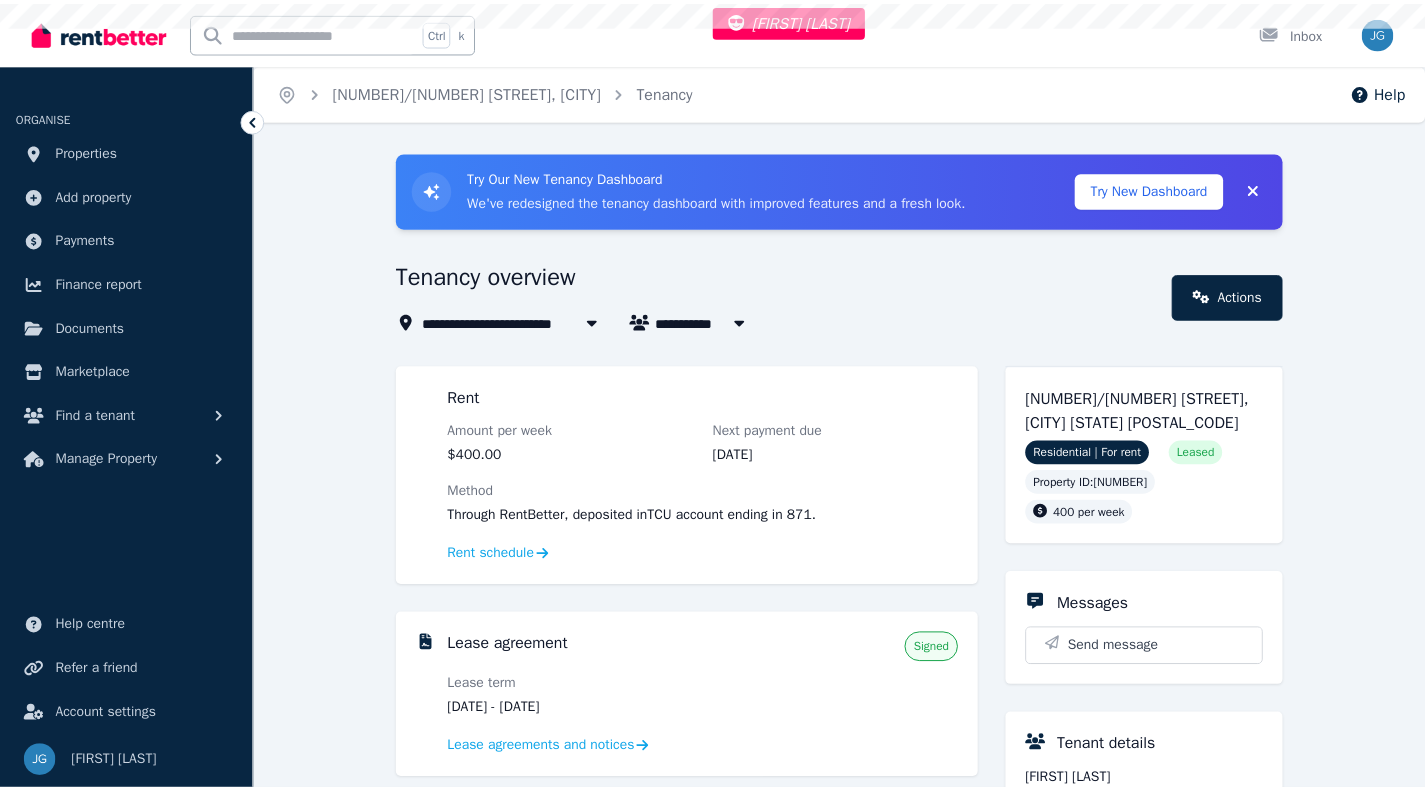 scroll, scrollTop: 0, scrollLeft: 0, axis: both 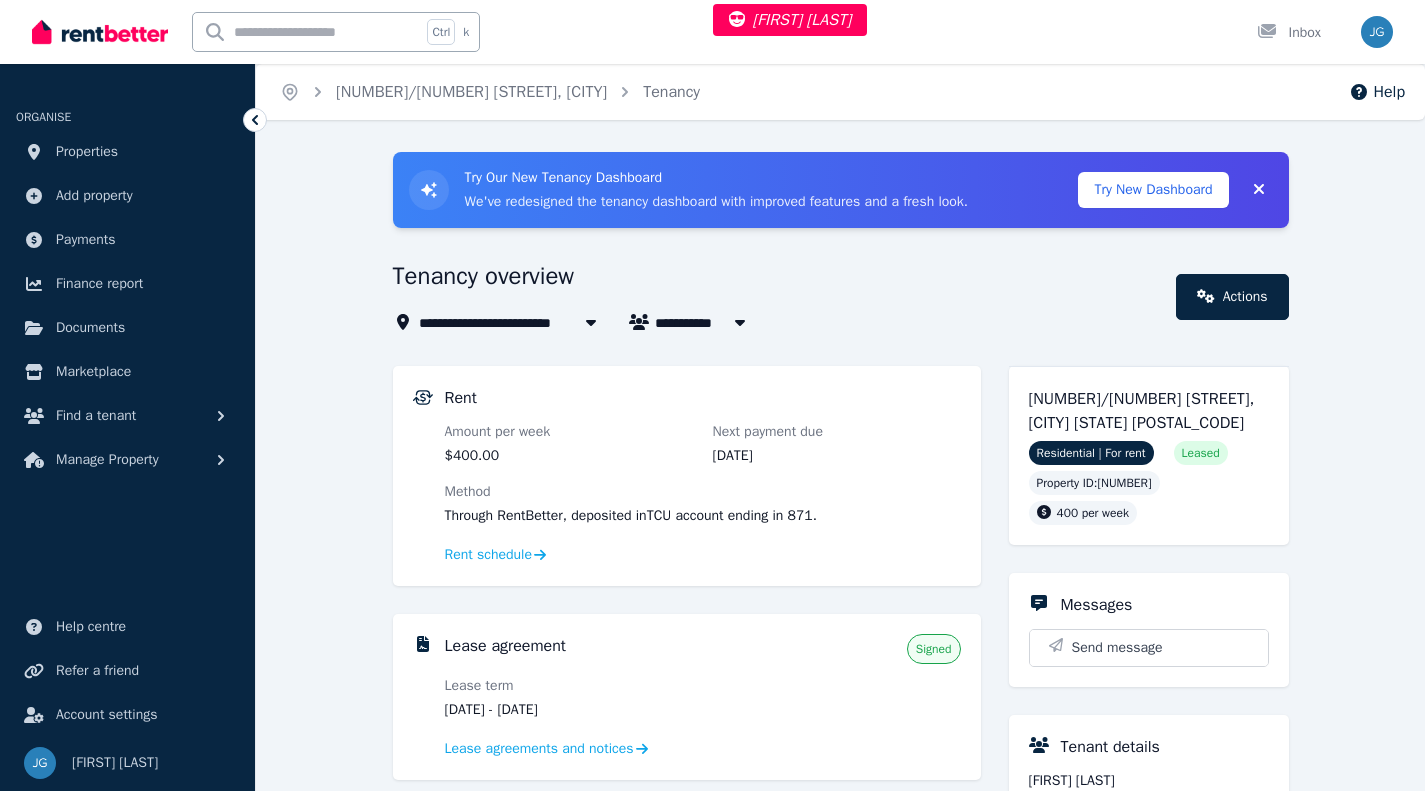 click on "Rent schedule" at bounding box center [489, 555] 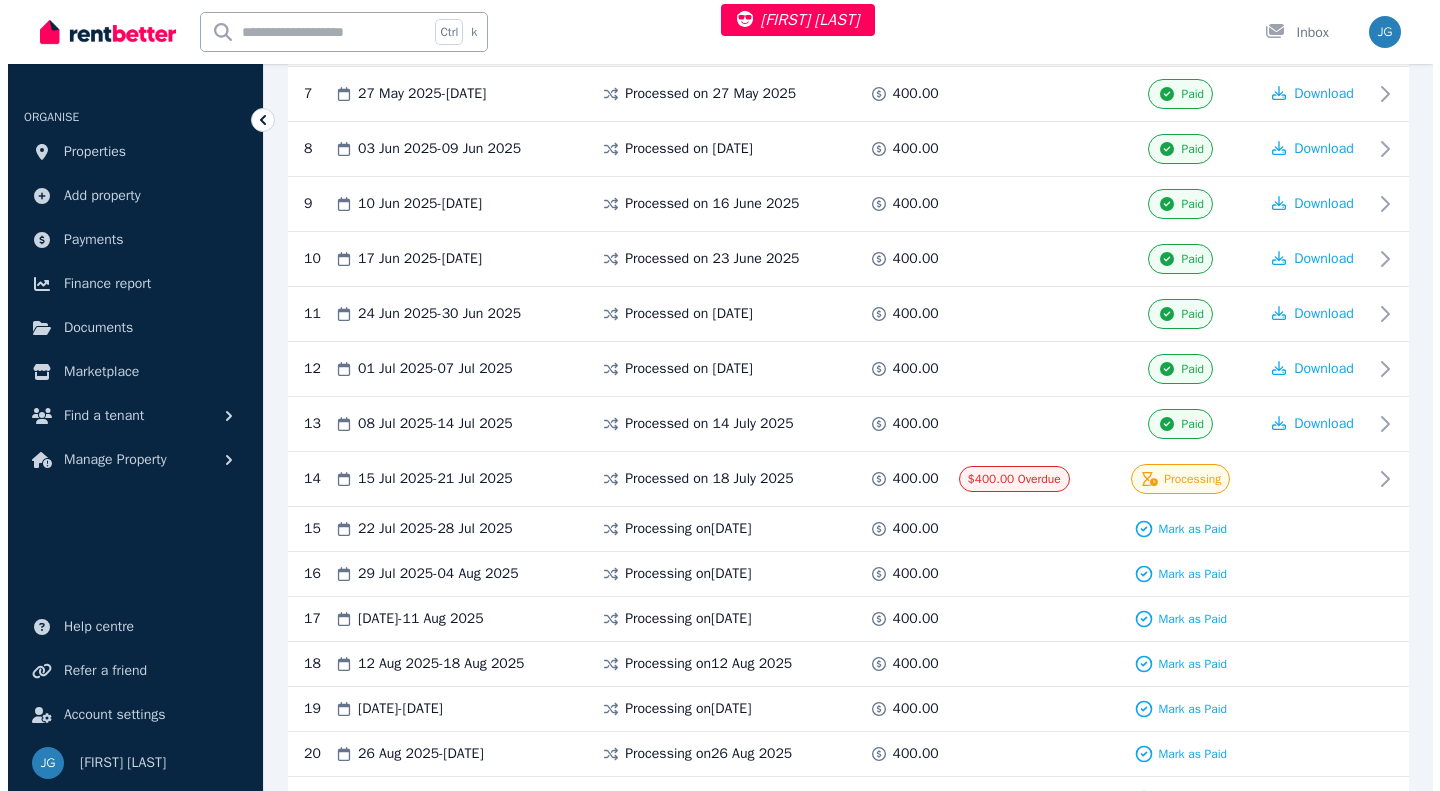 scroll, scrollTop: 799, scrollLeft: 0, axis: vertical 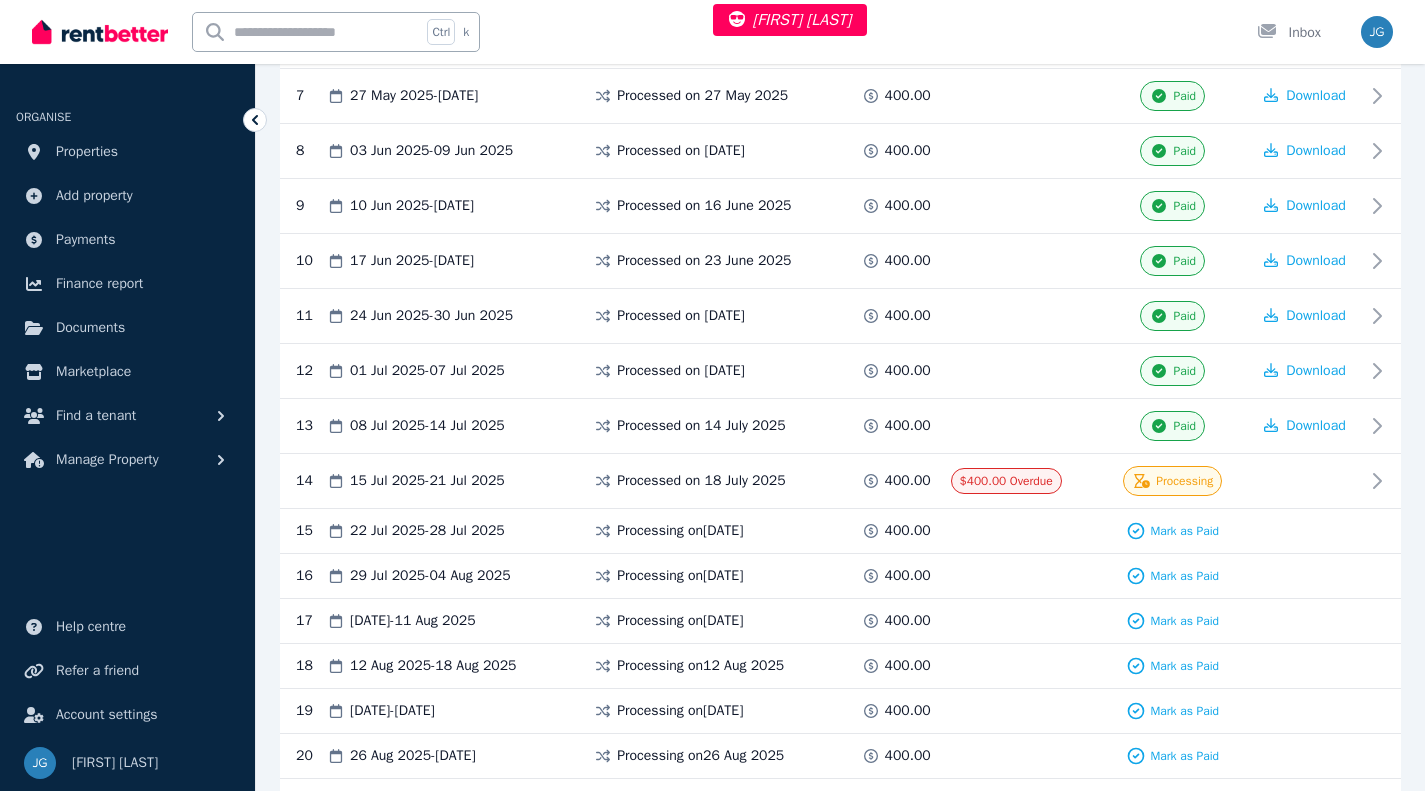 click on "$400.00 Overdue" at bounding box center [1026, 481] 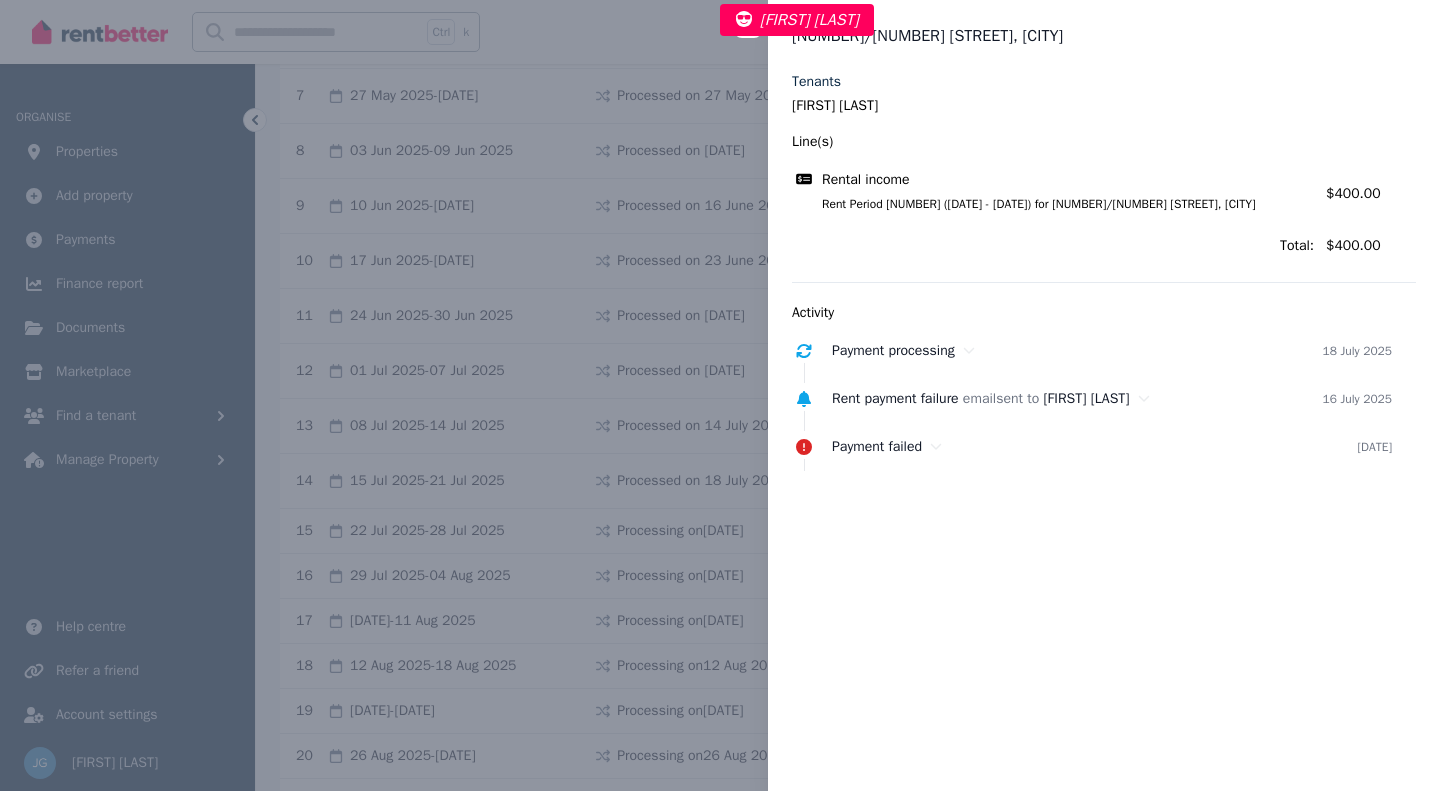 click on "Rent payment failure email sent to [FIRST] [LAST]" at bounding box center (1077, 399) 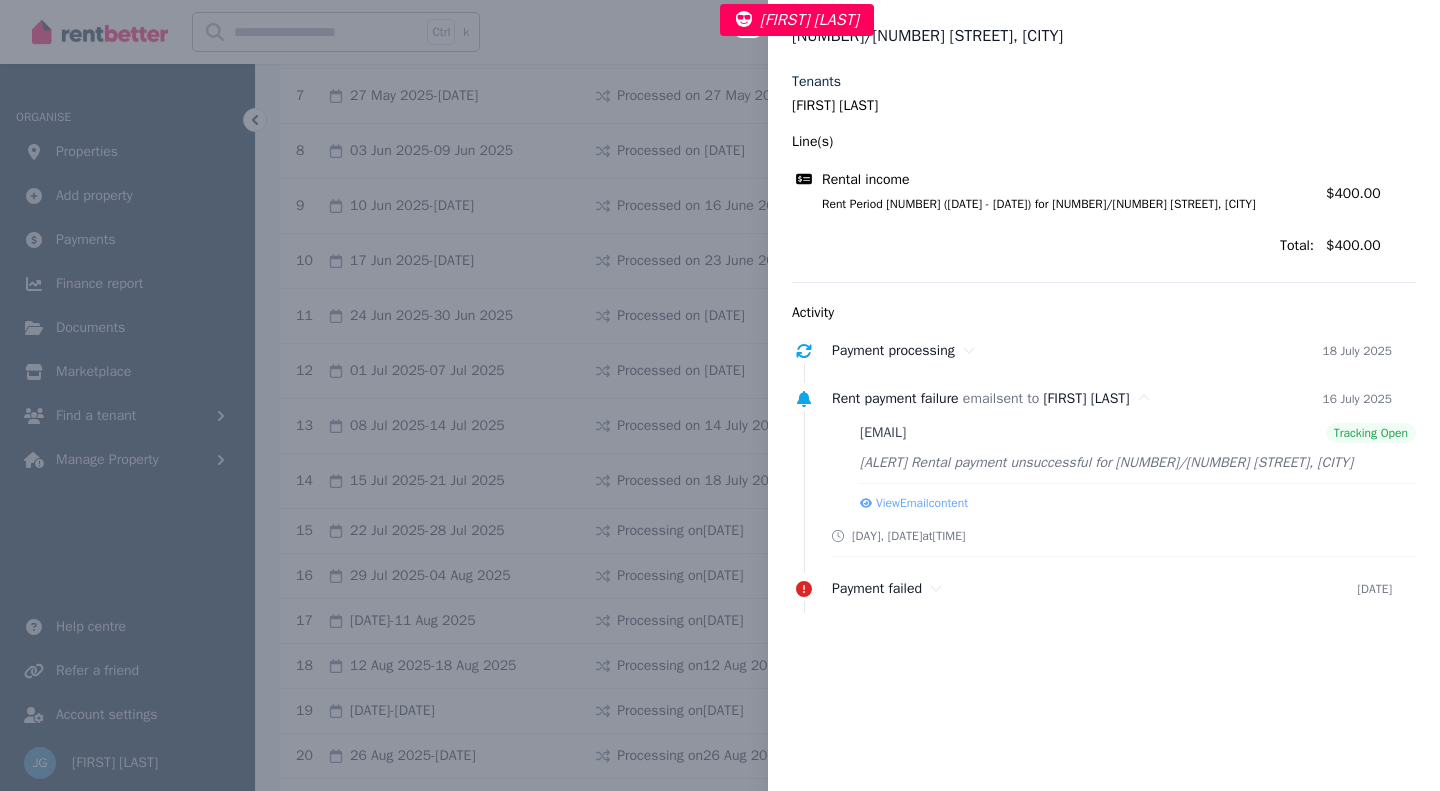 click on "View  Email  content" at bounding box center (914, 503) 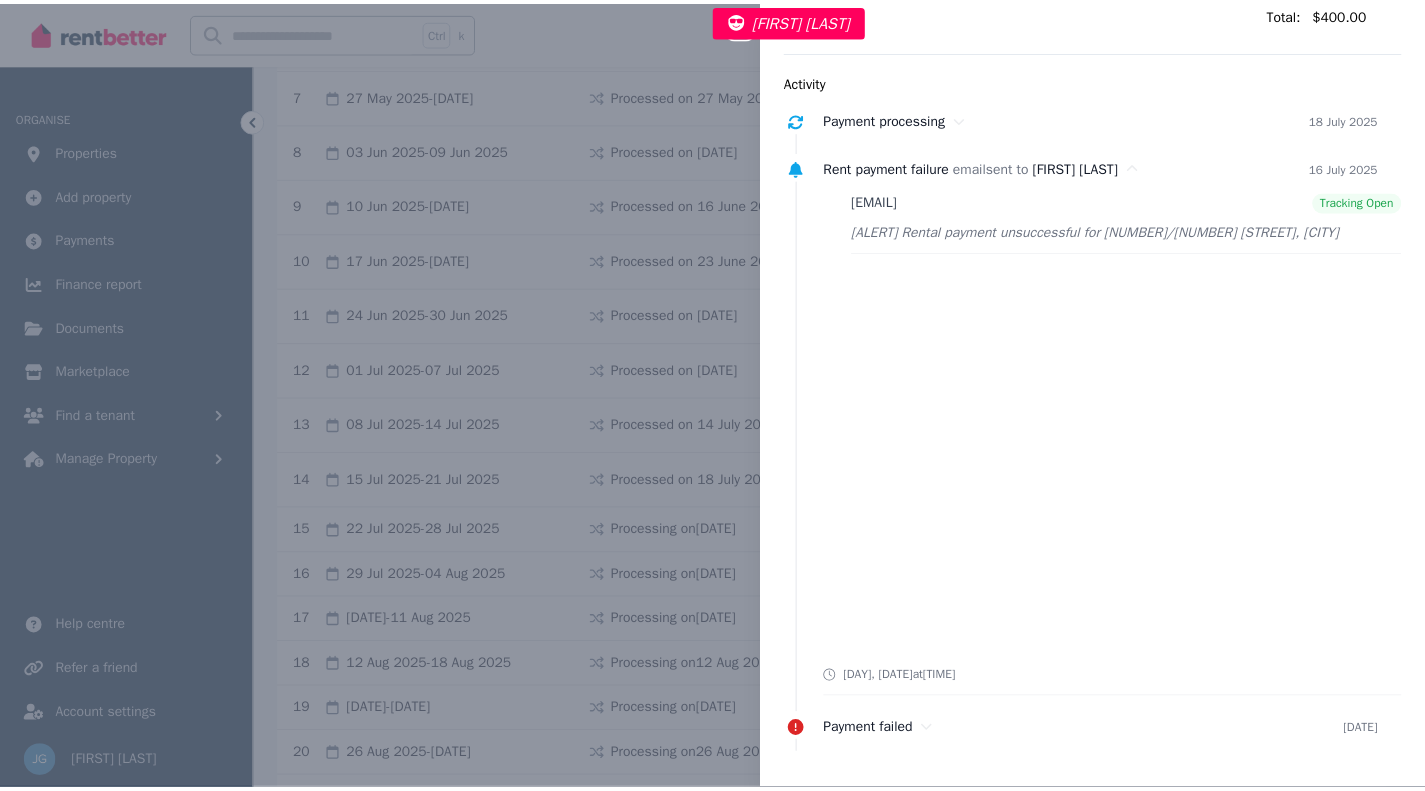 scroll, scrollTop: 0, scrollLeft: 0, axis: both 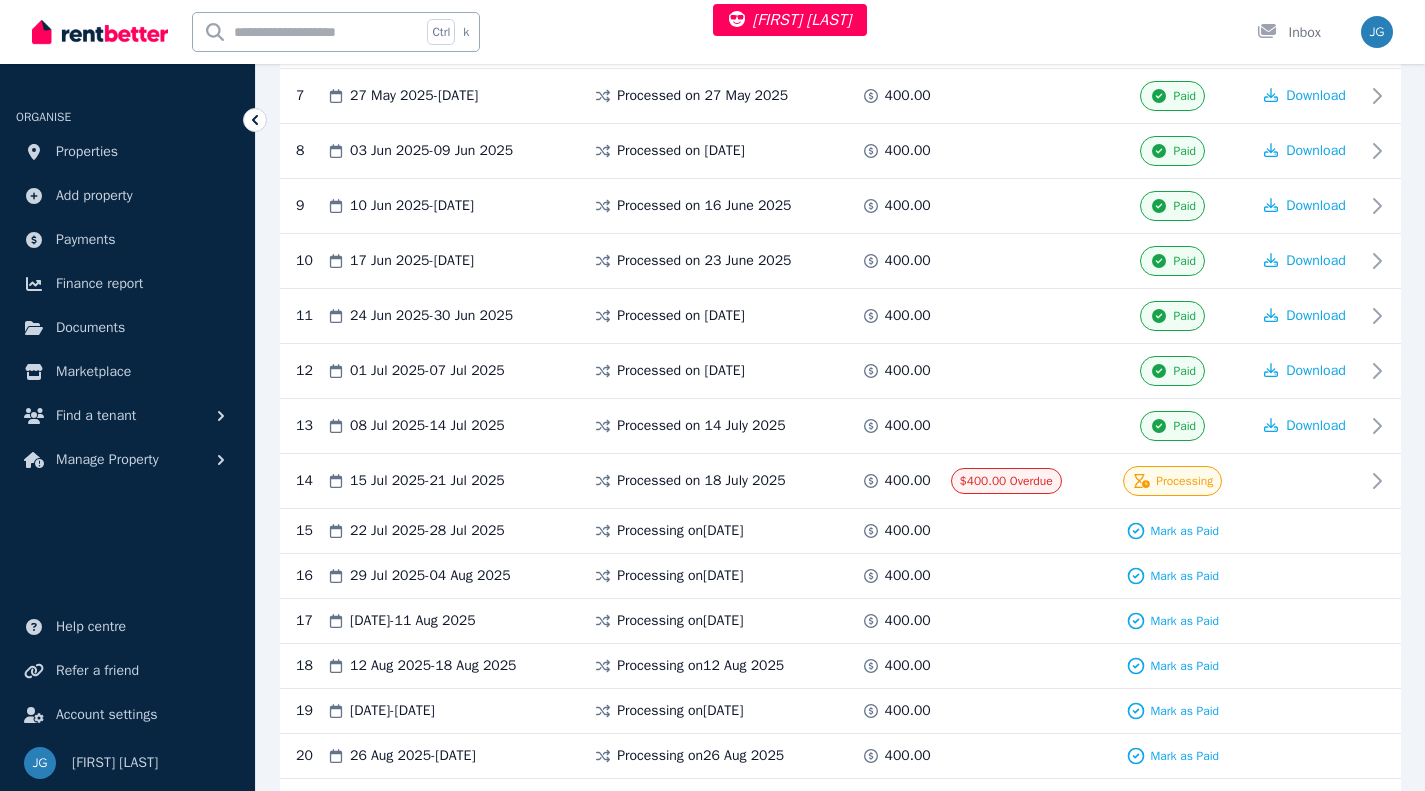click at bounding box center (1305, 481) 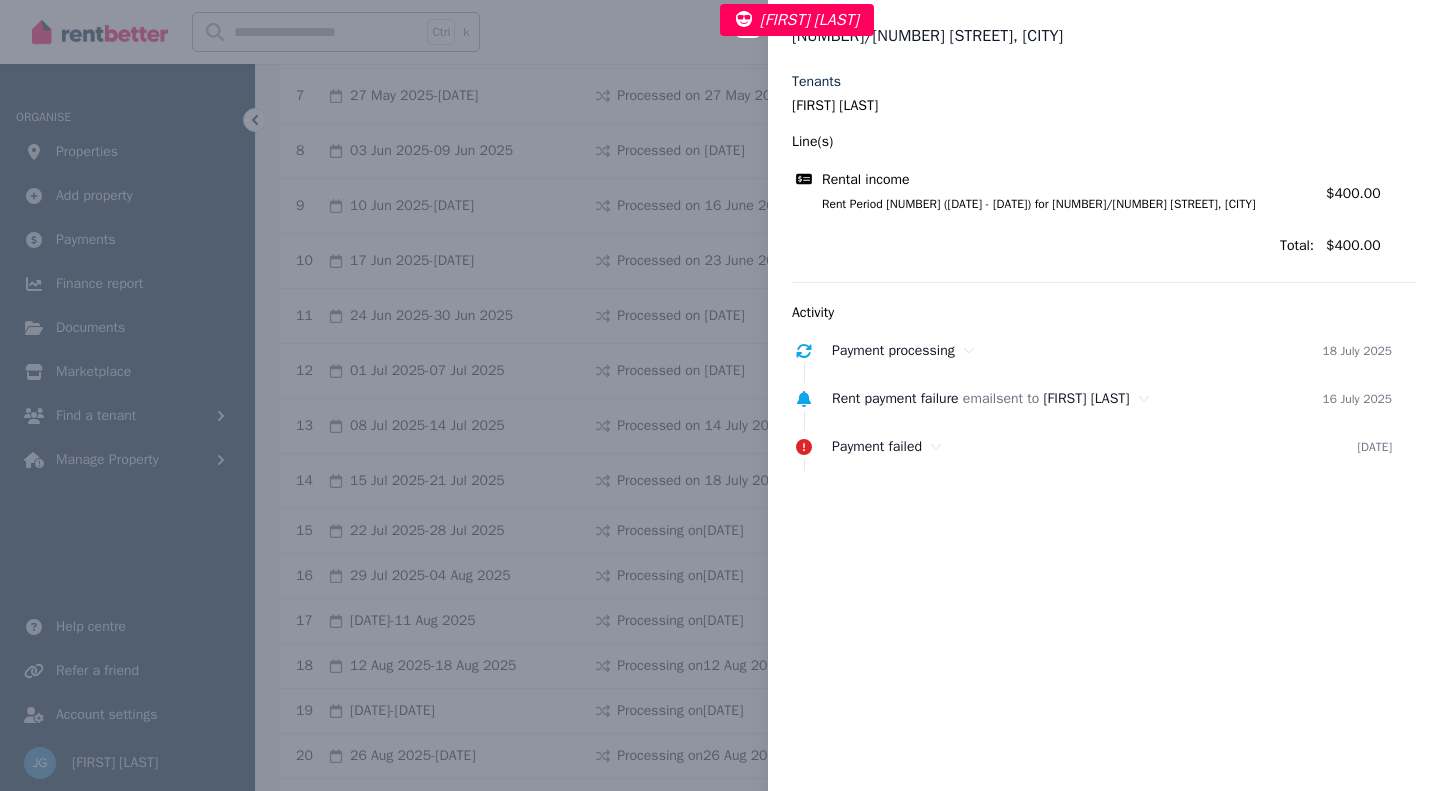 type 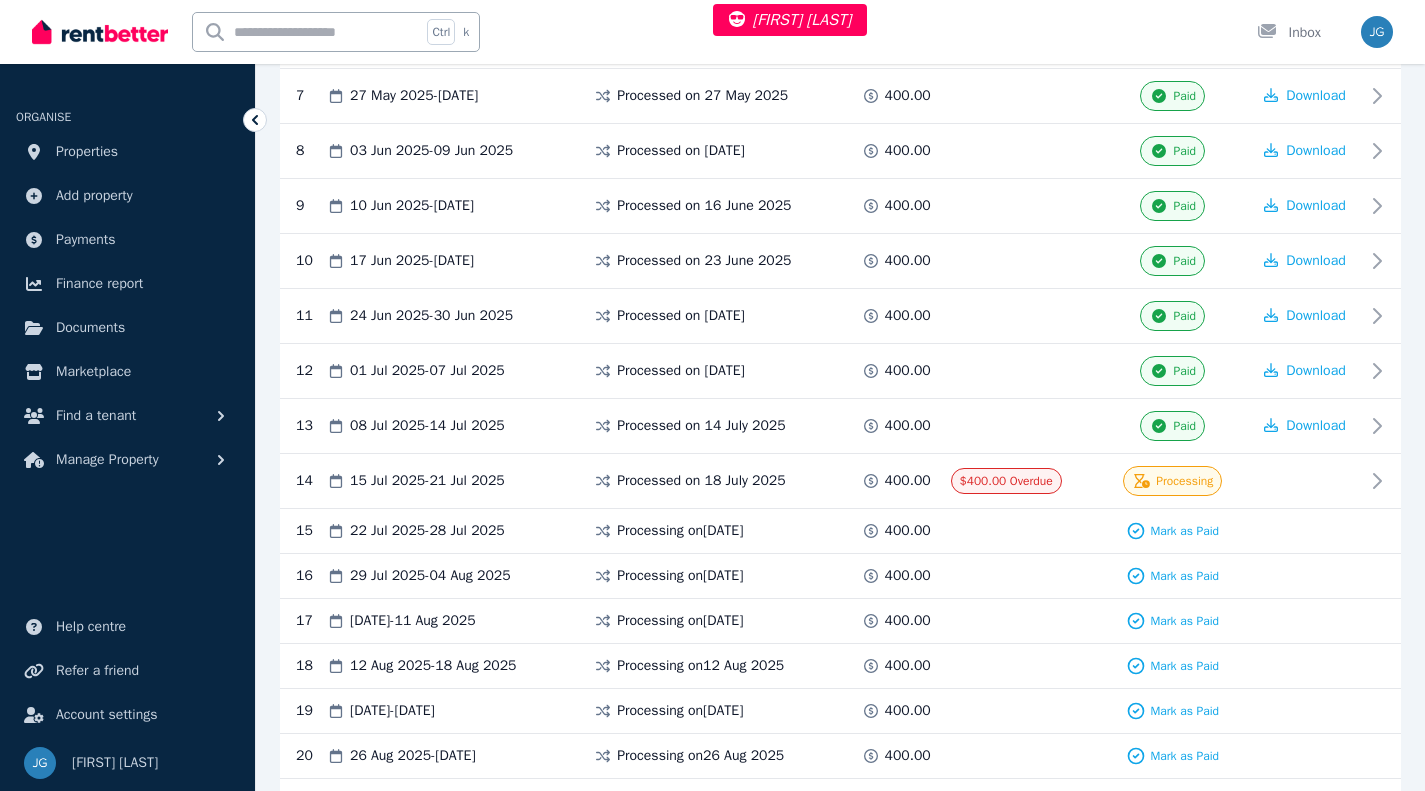 click on "Paid" at bounding box center [1173, 426] 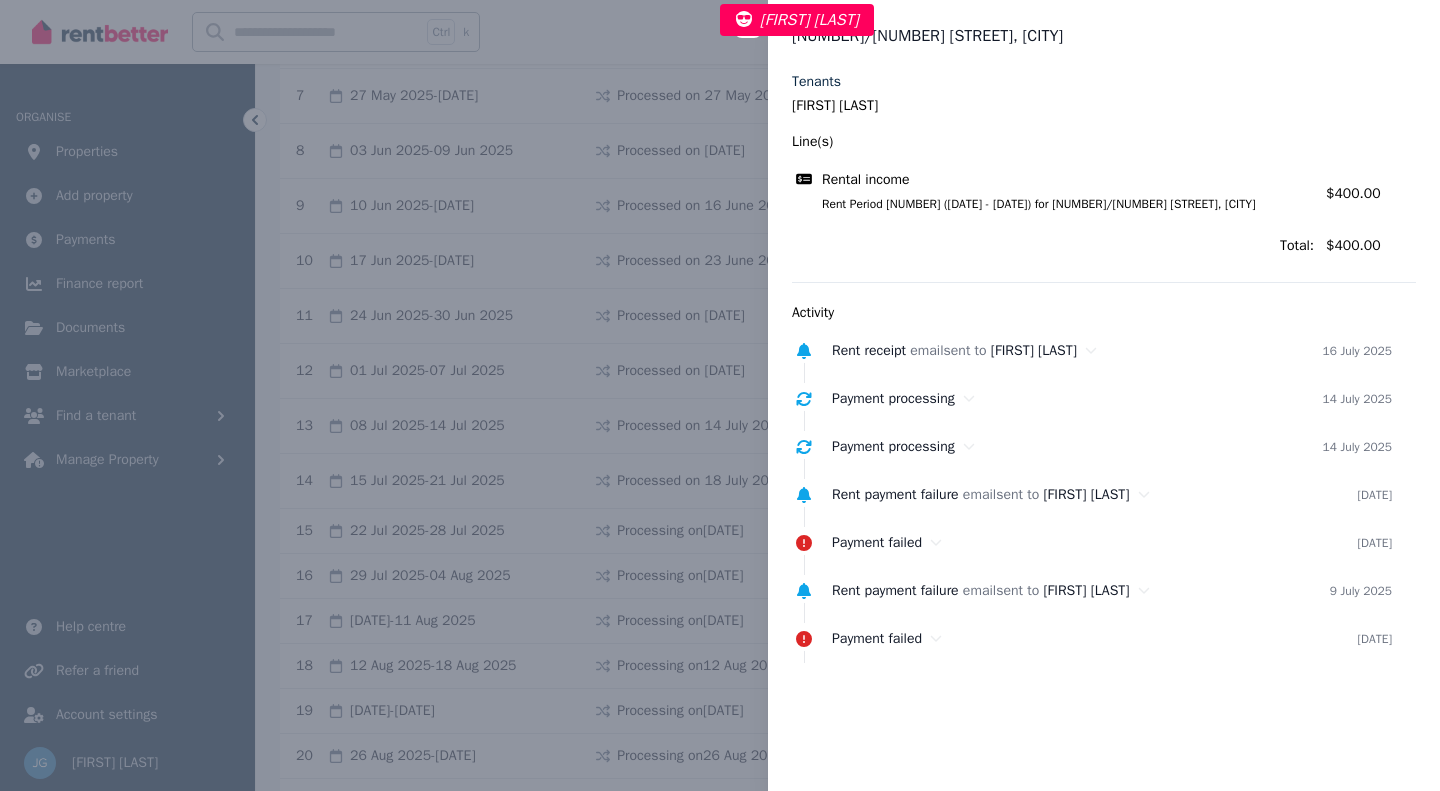 type 